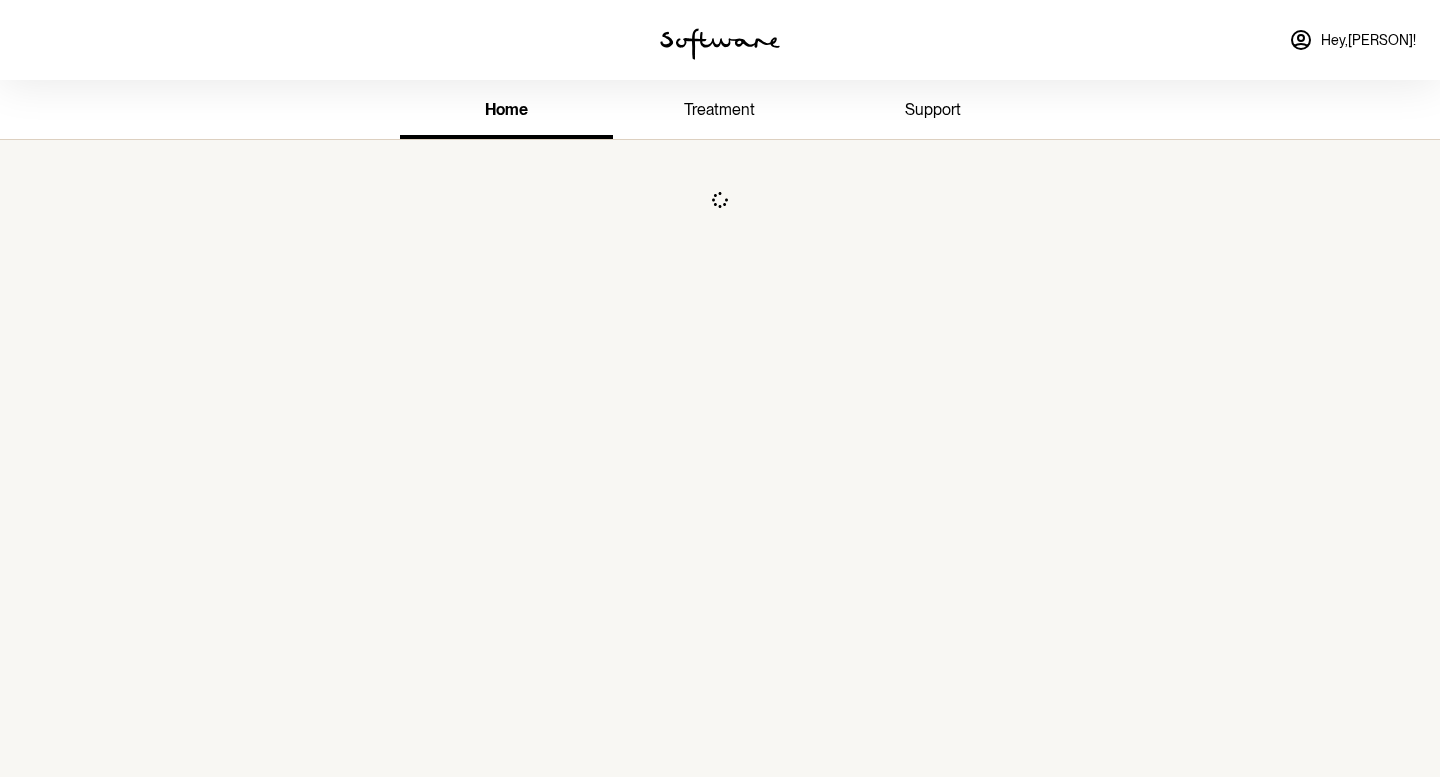 scroll, scrollTop: 0, scrollLeft: 0, axis: both 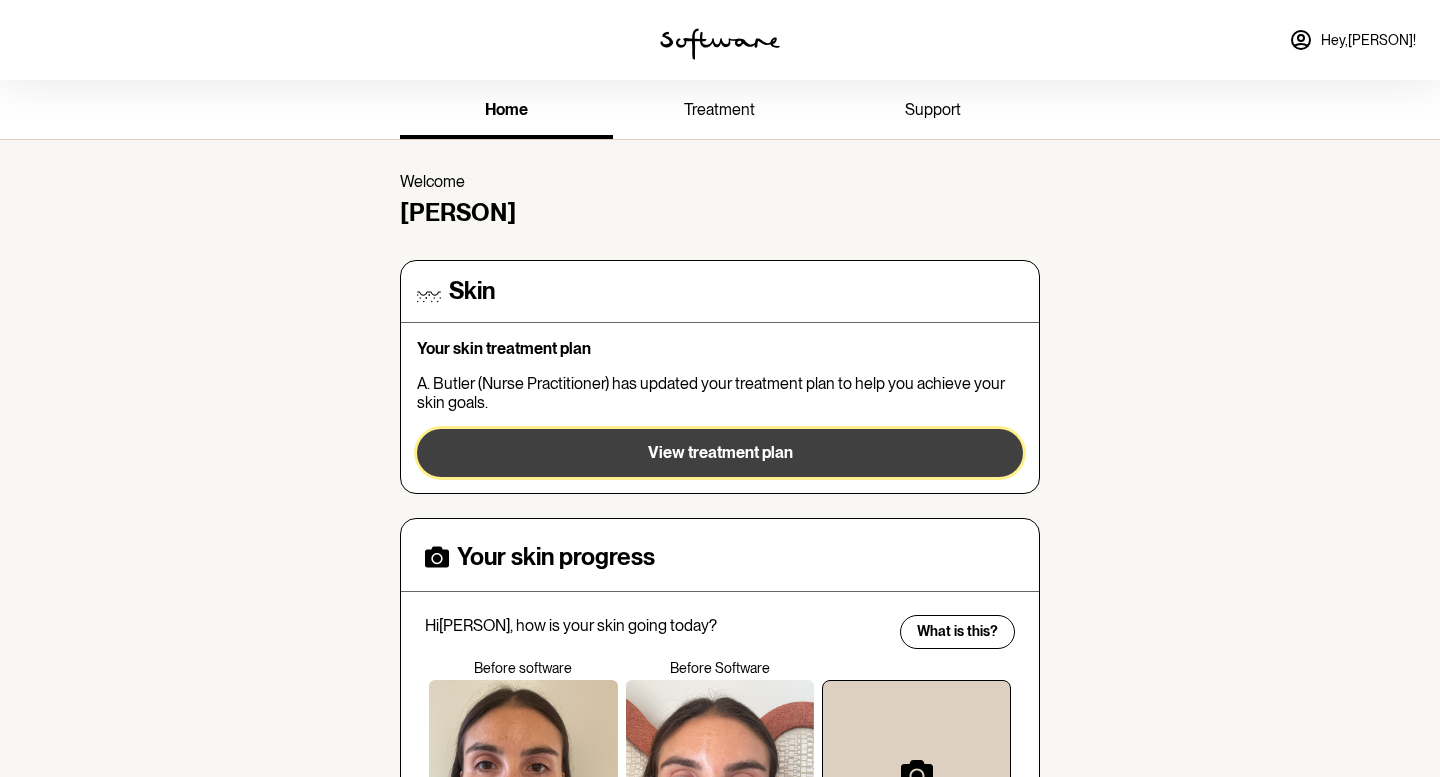 click on "View treatment plan" at bounding box center (720, 452) 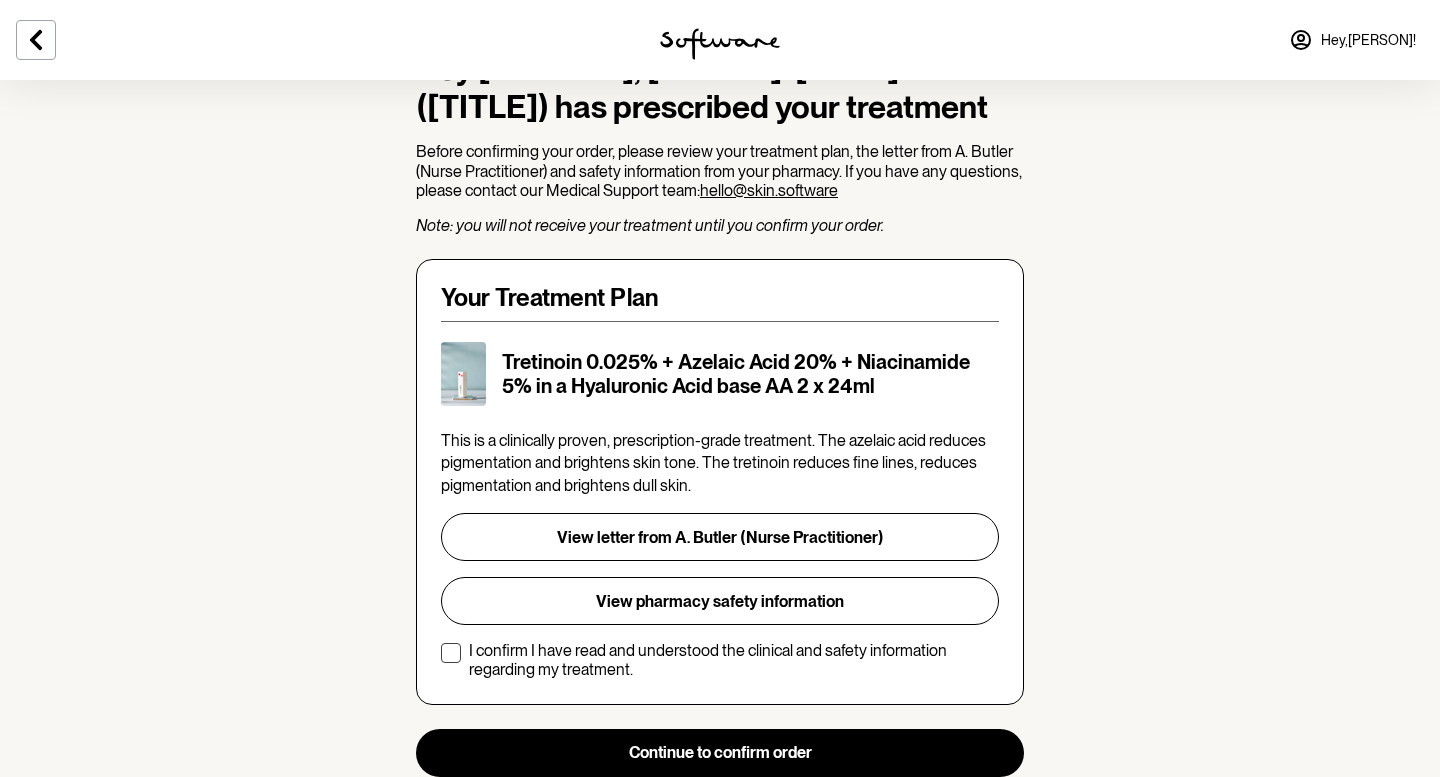 scroll, scrollTop: 182, scrollLeft: 0, axis: vertical 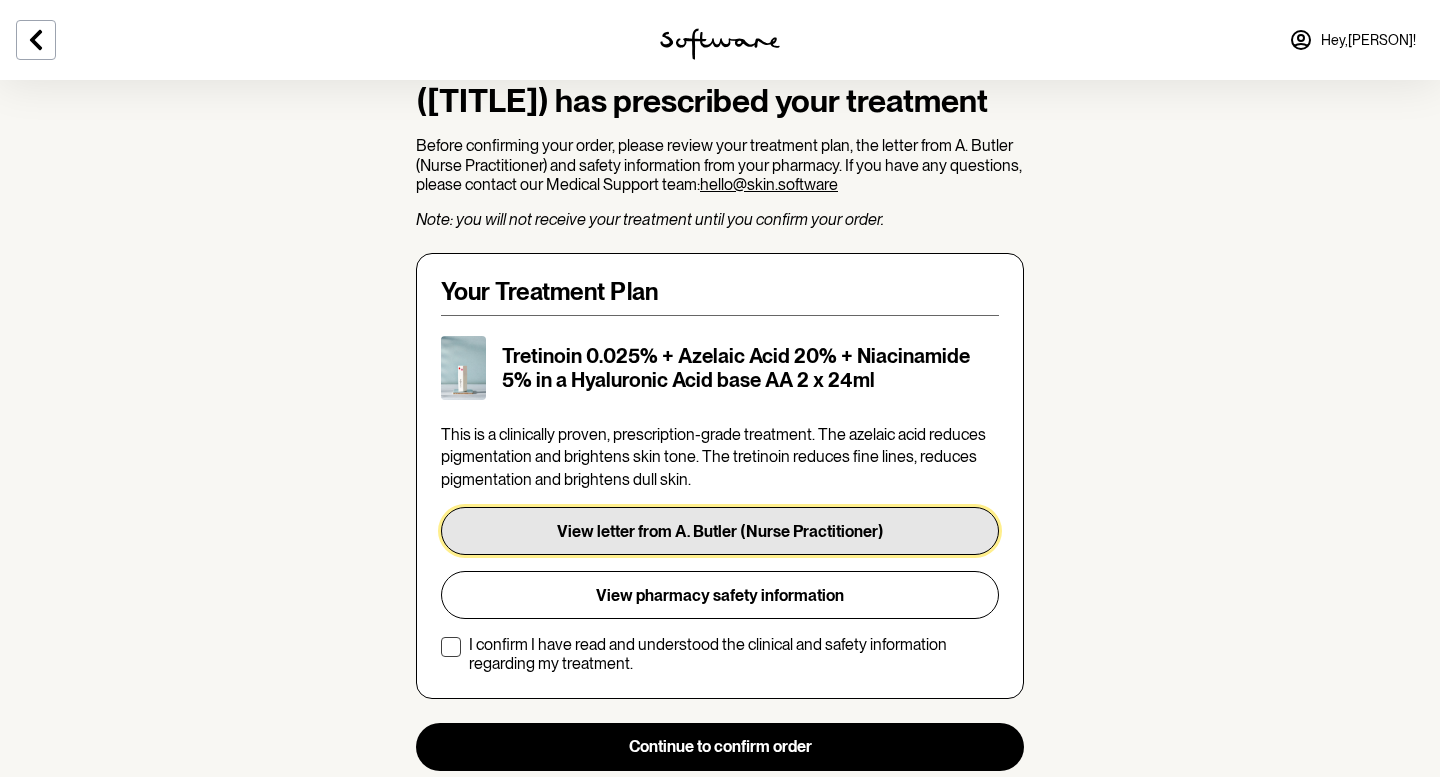 click on "View letter from A. Butler (Nurse Practitioner)" at bounding box center (720, 531) 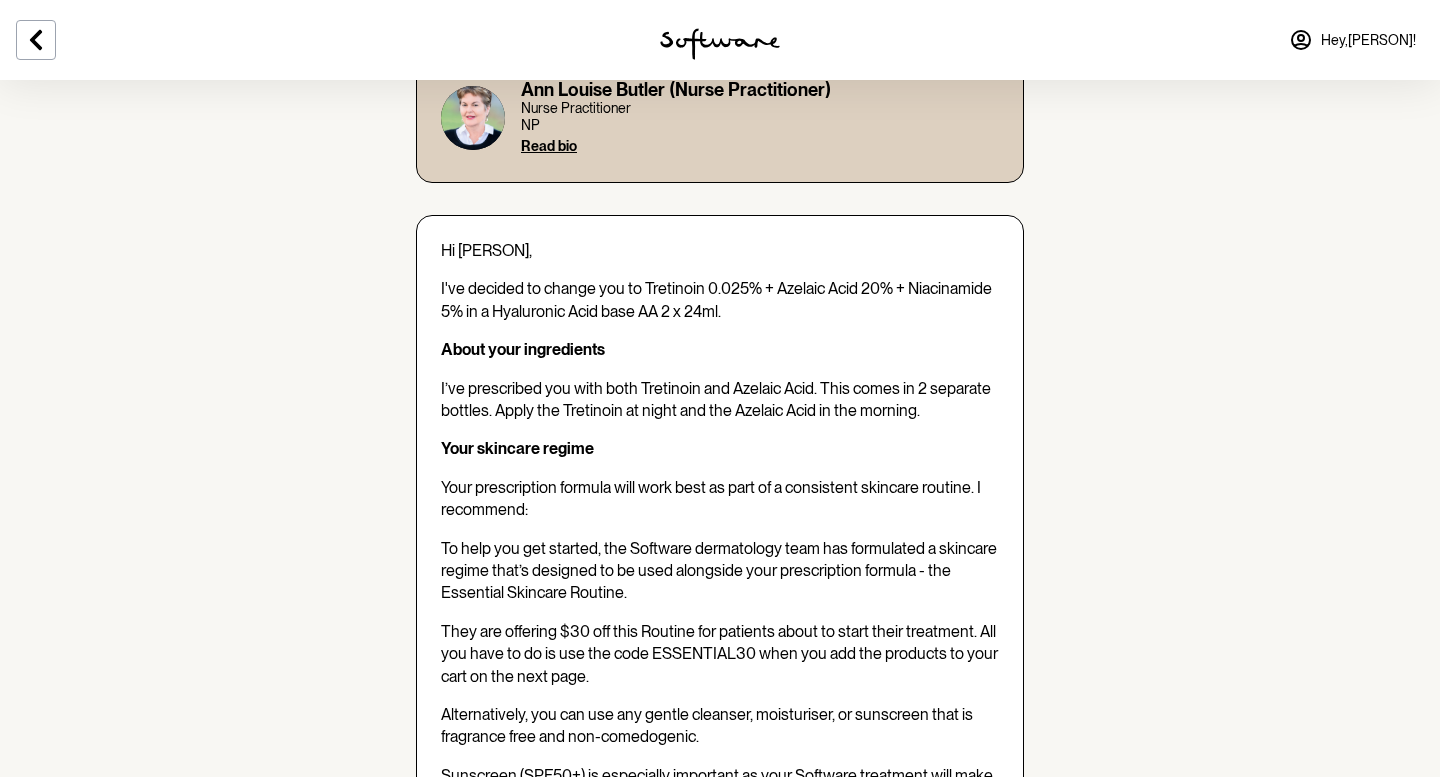 scroll, scrollTop: 0, scrollLeft: 0, axis: both 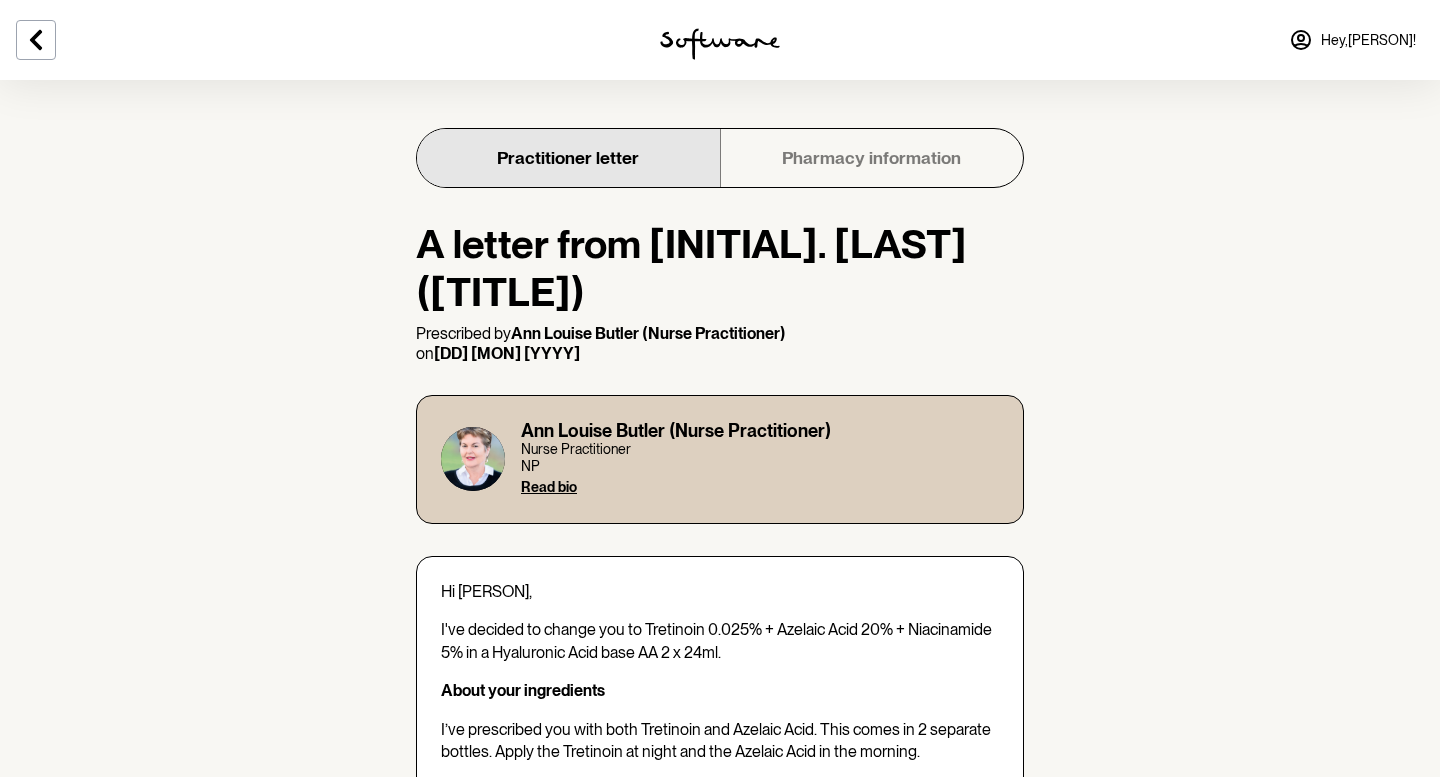 click on "Pharmacy information" at bounding box center [871, 158] 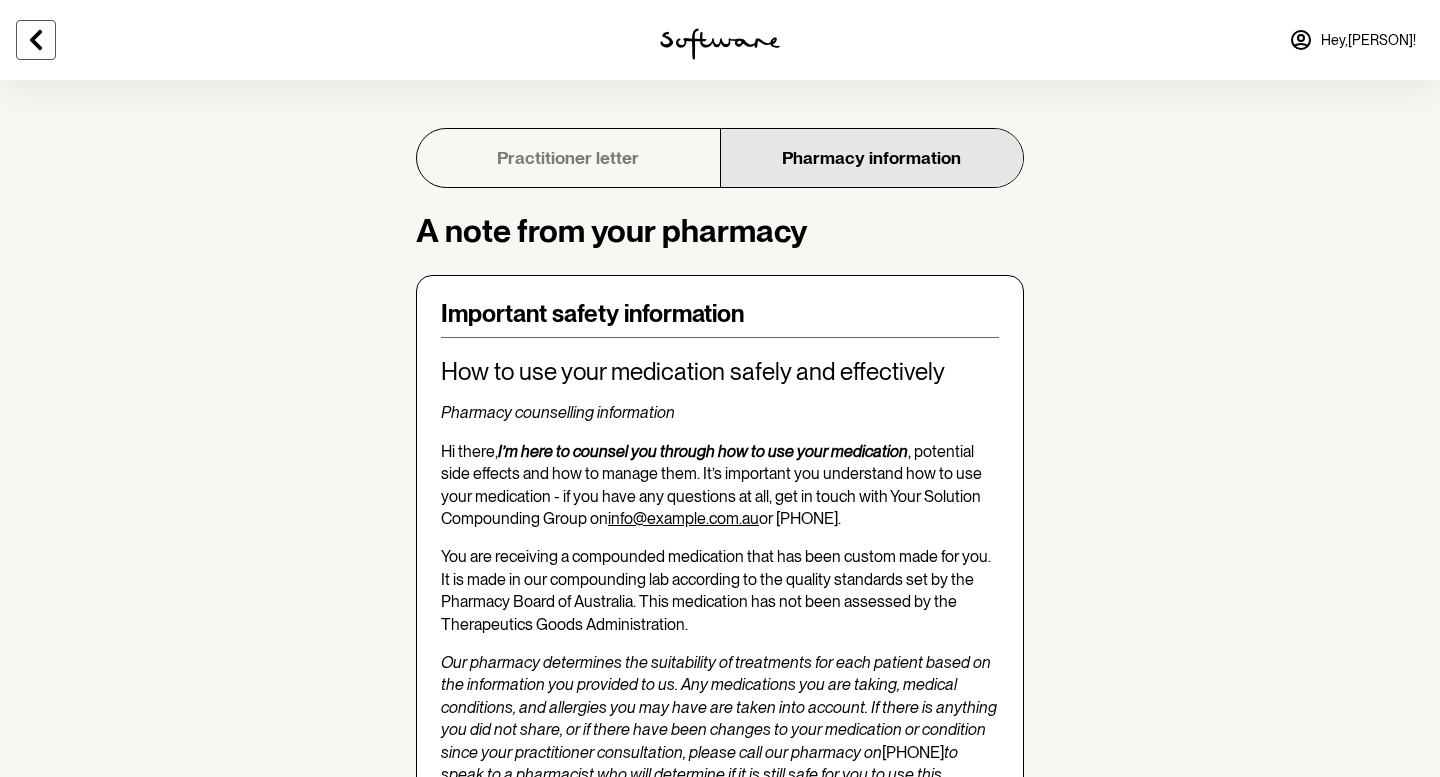 click 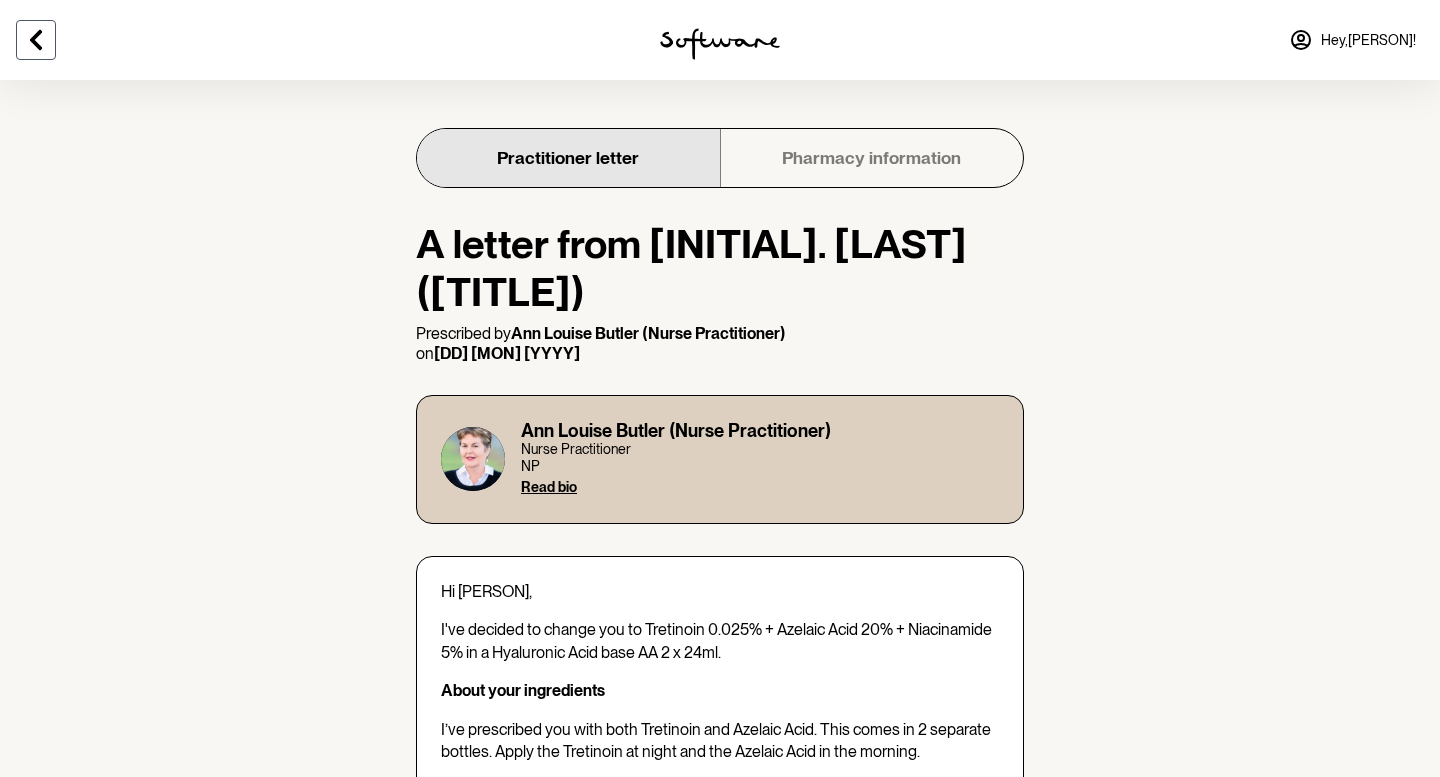 click 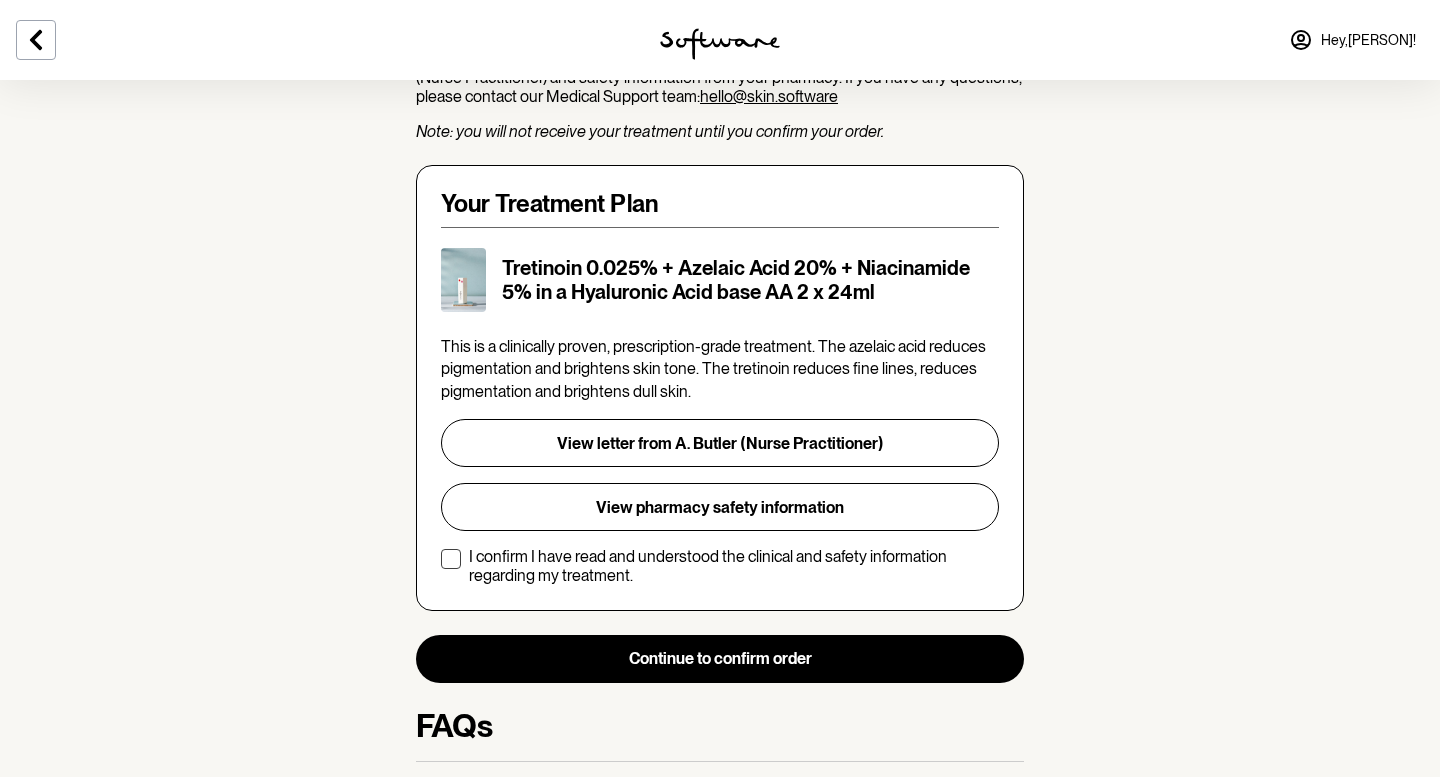 scroll, scrollTop: 277, scrollLeft: 0, axis: vertical 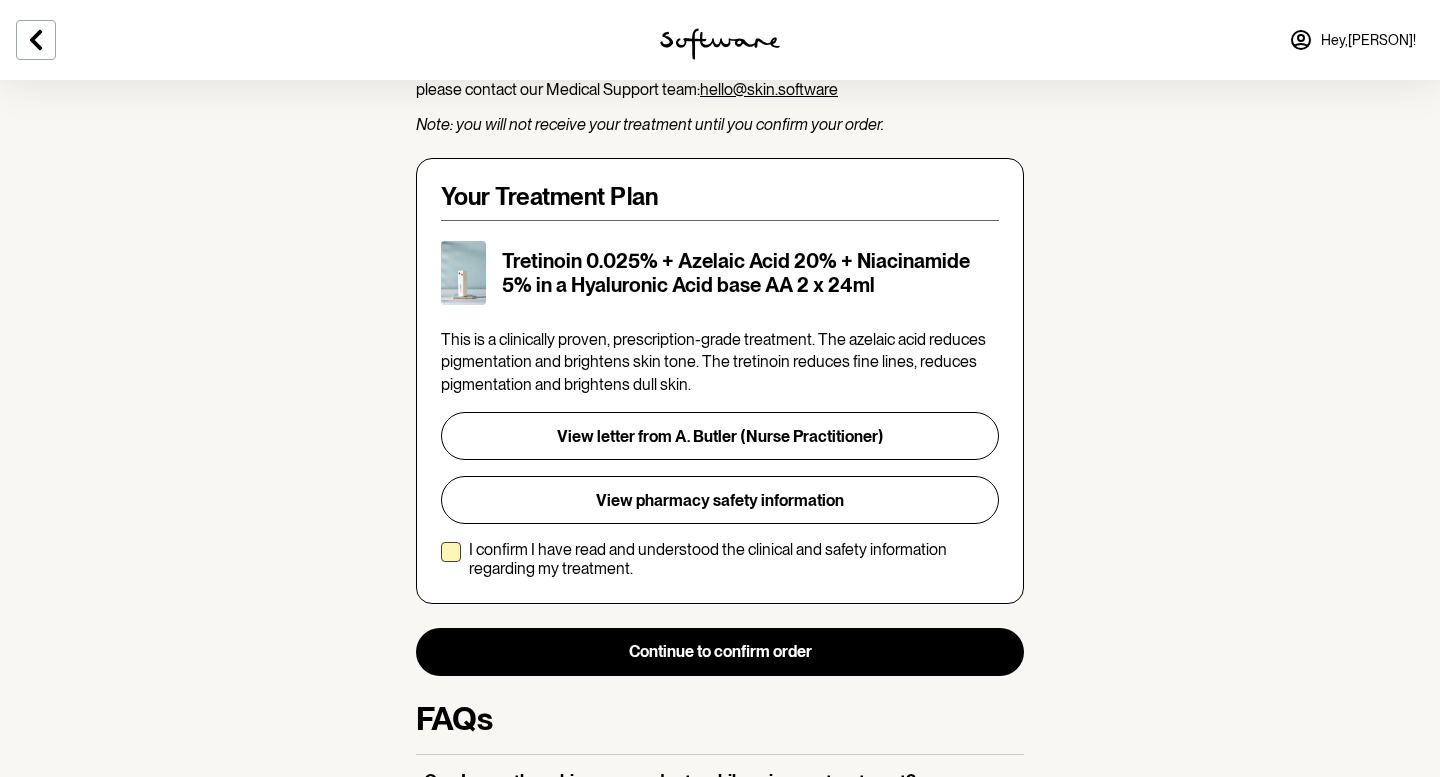 click at bounding box center [451, 552] 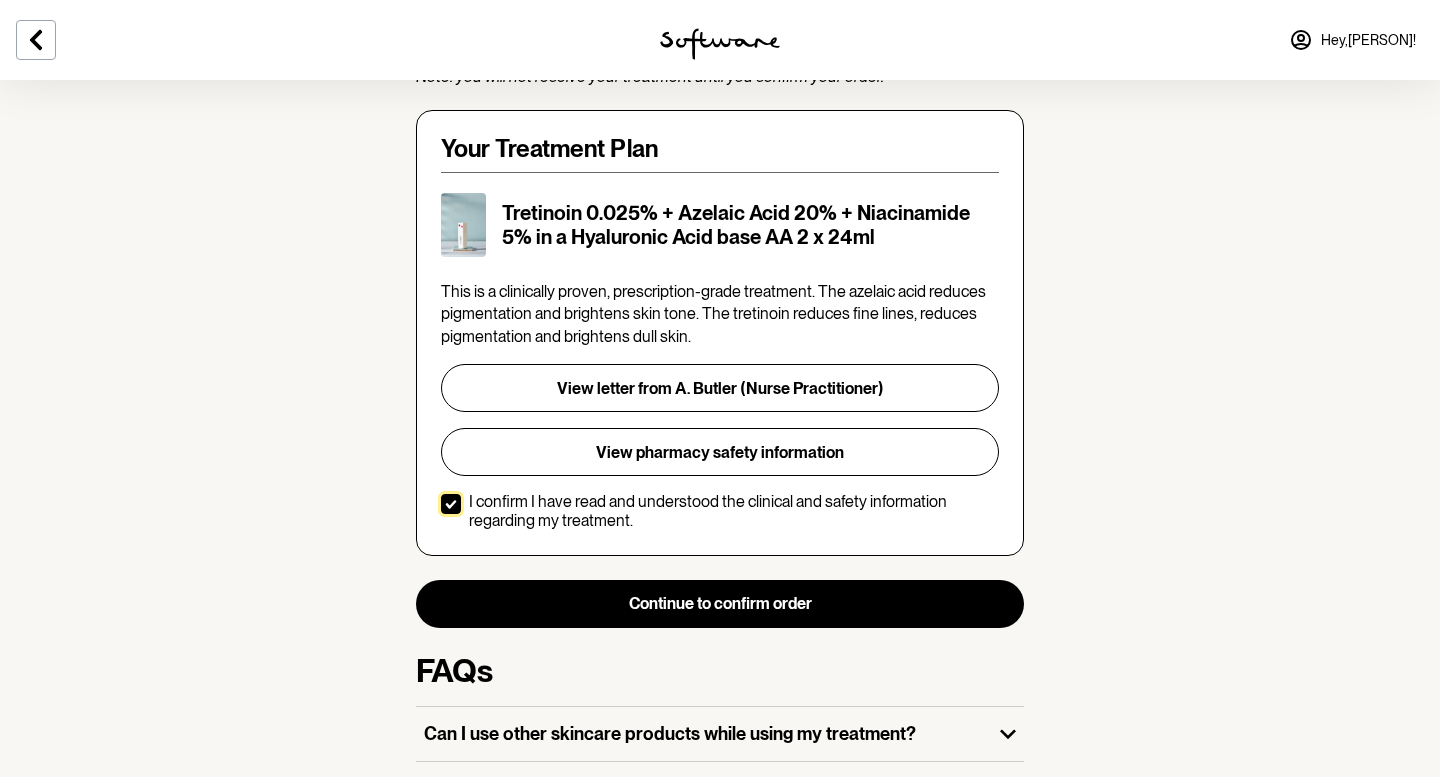 scroll, scrollTop: 360, scrollLeft: 0, axis: vertical 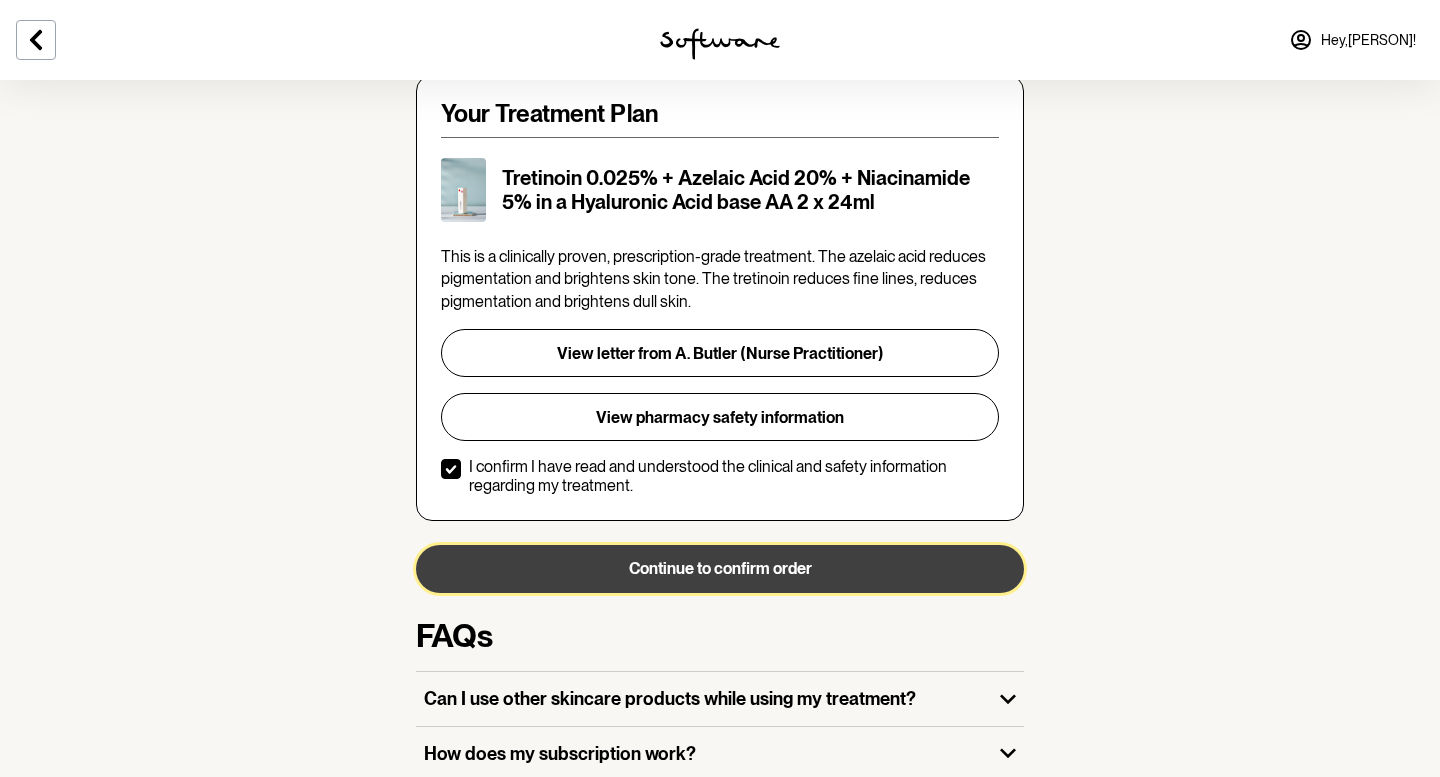 click on "Continue to confirm order" at bounding box center (720, 569) 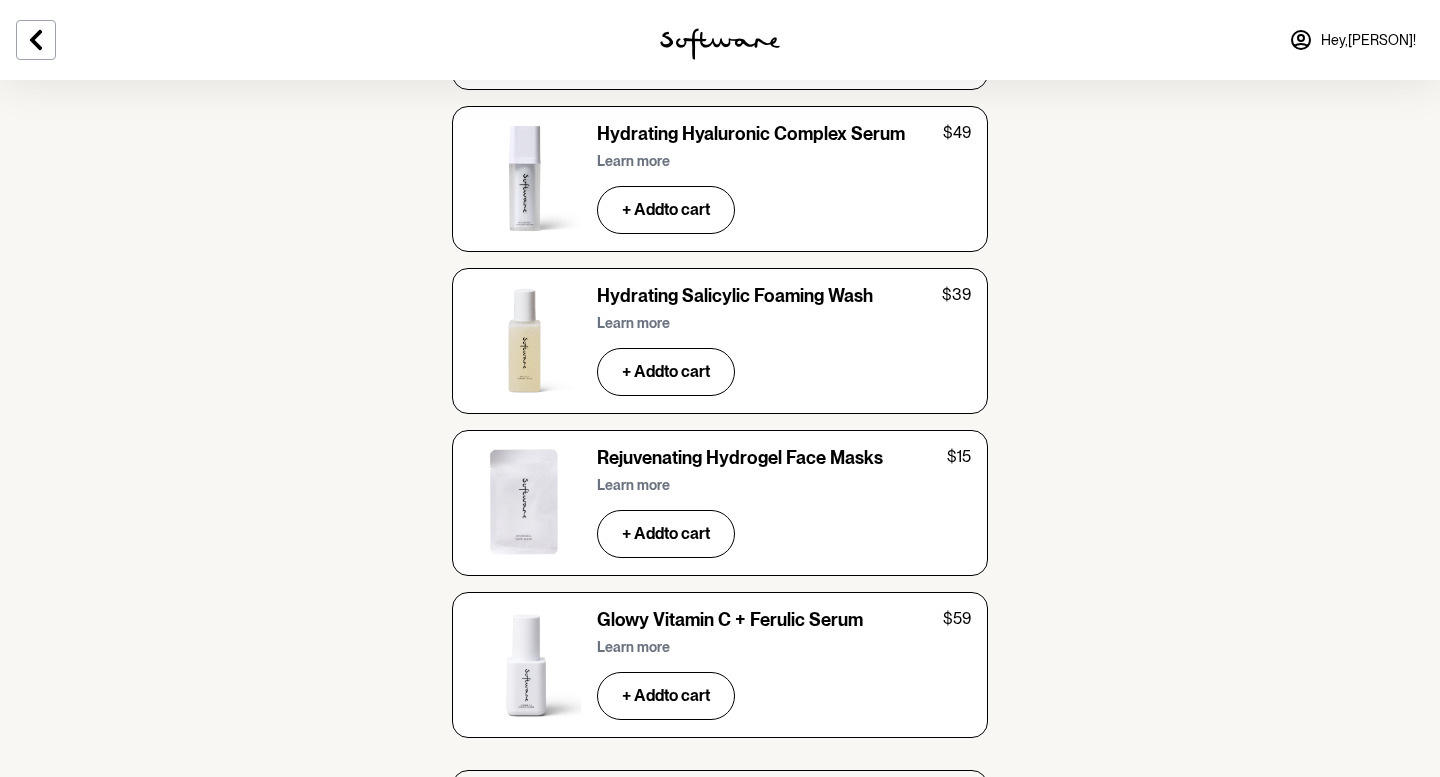 scroll, scrollTop: 6975, scrollLeft: 0, axis: vertical 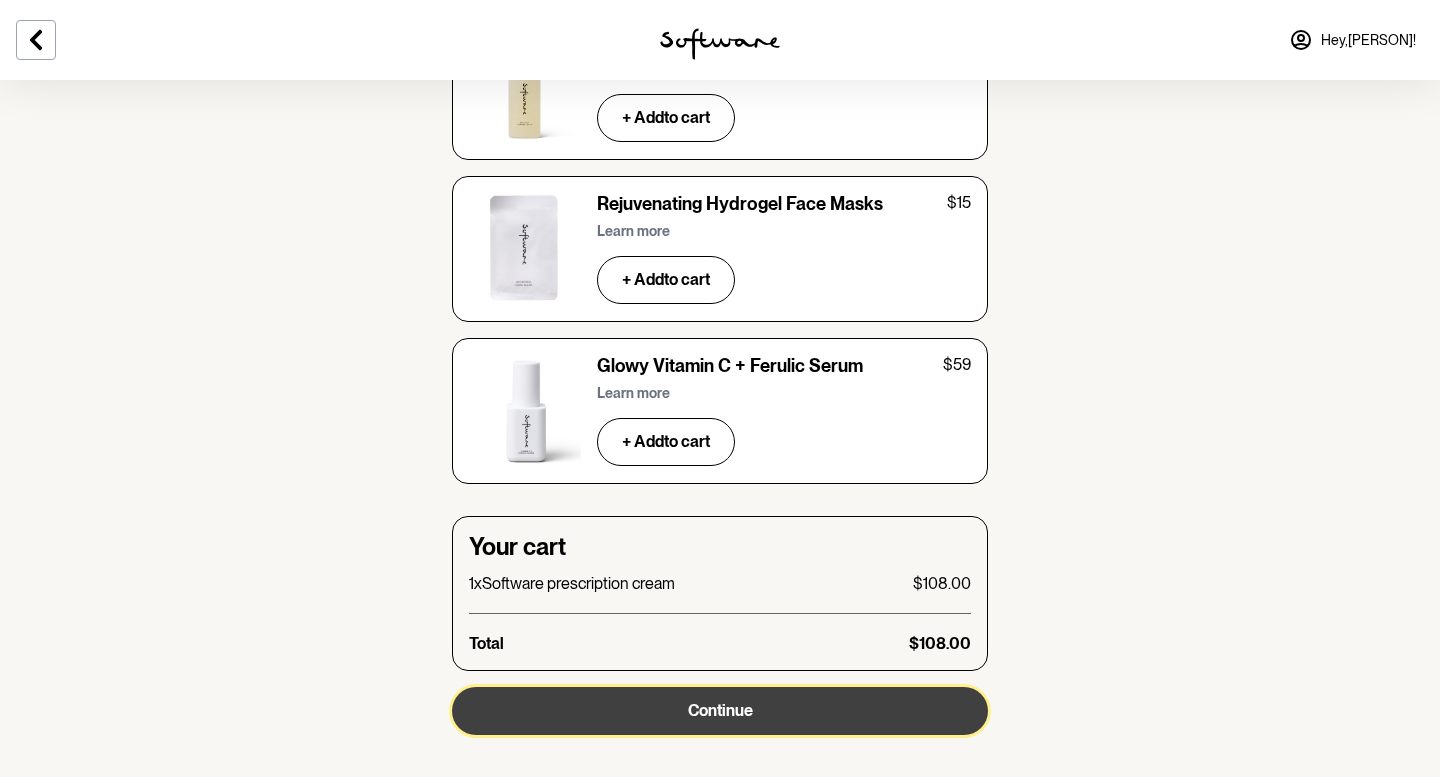 click on "Continue" at bounding box center [720, 711] 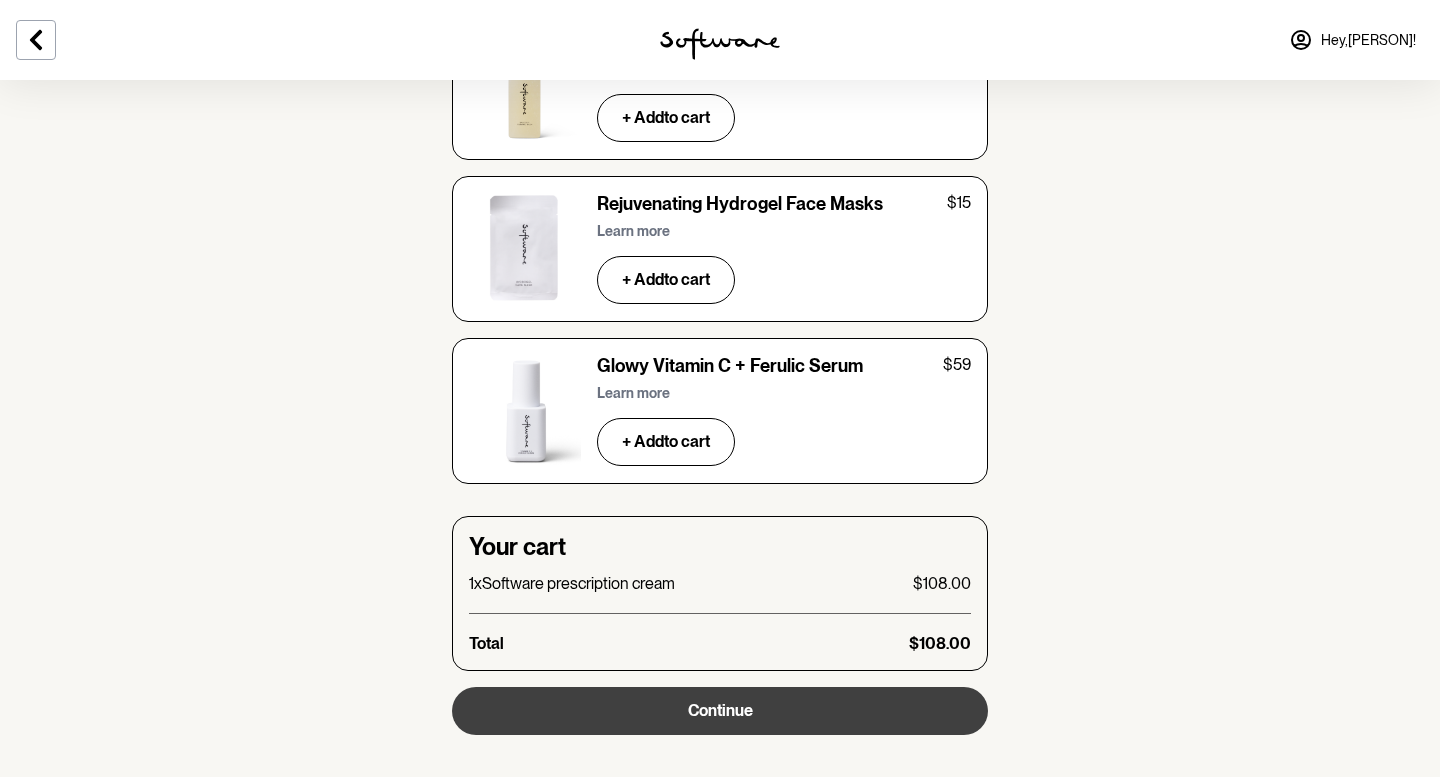 scroll, scrollTop: 0, scrollLeft: 0, axis: both 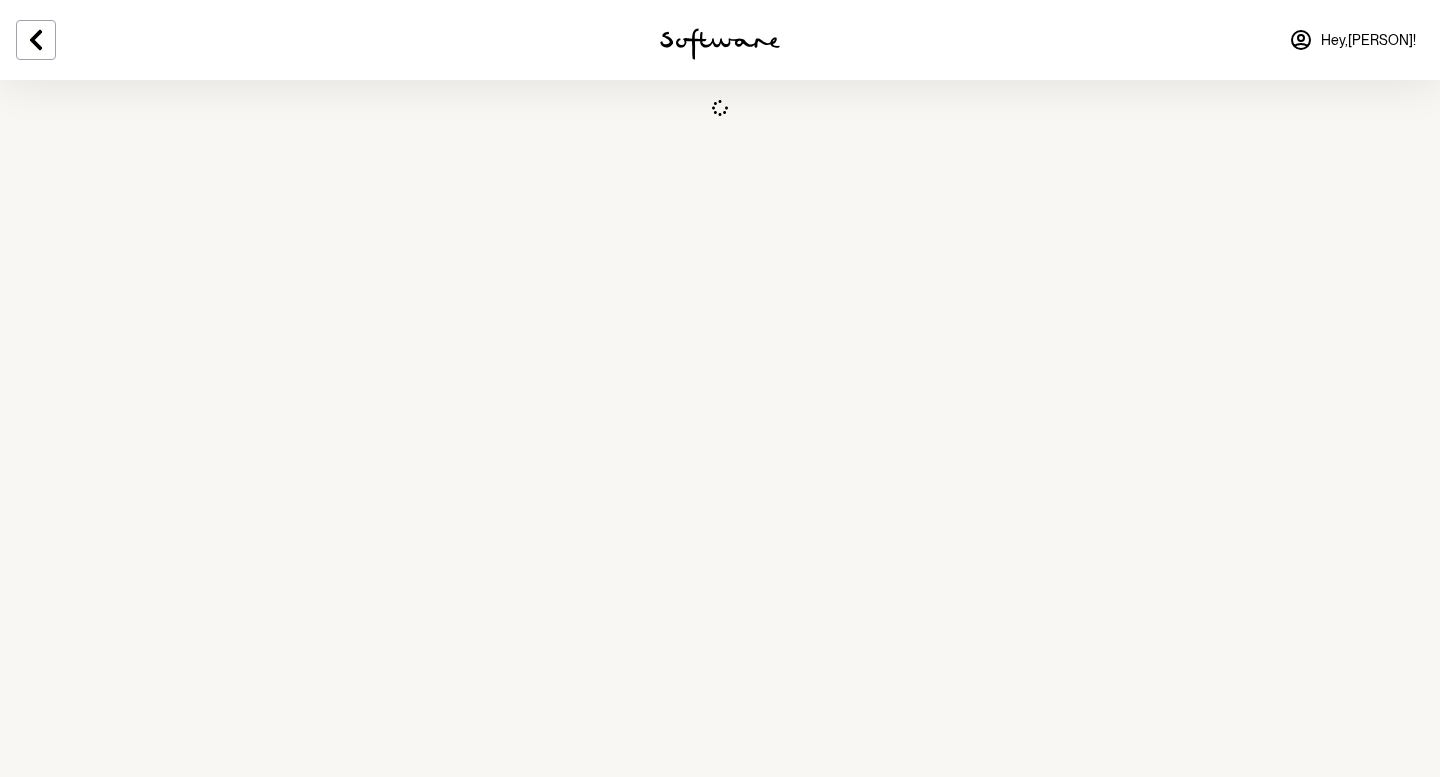 select on "VIC" 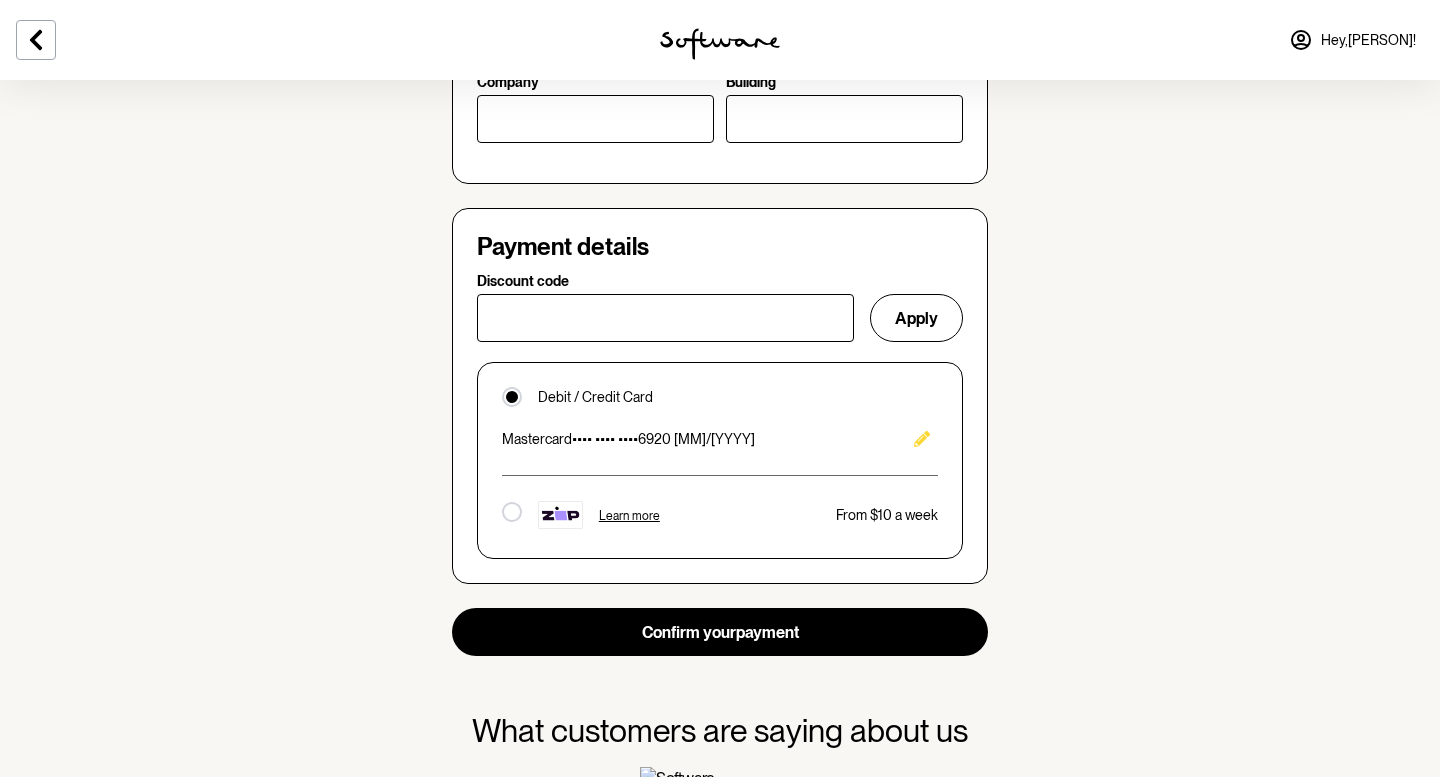 scroll, scrollTop: 1213, scrollLeft: 0, axis: vertical 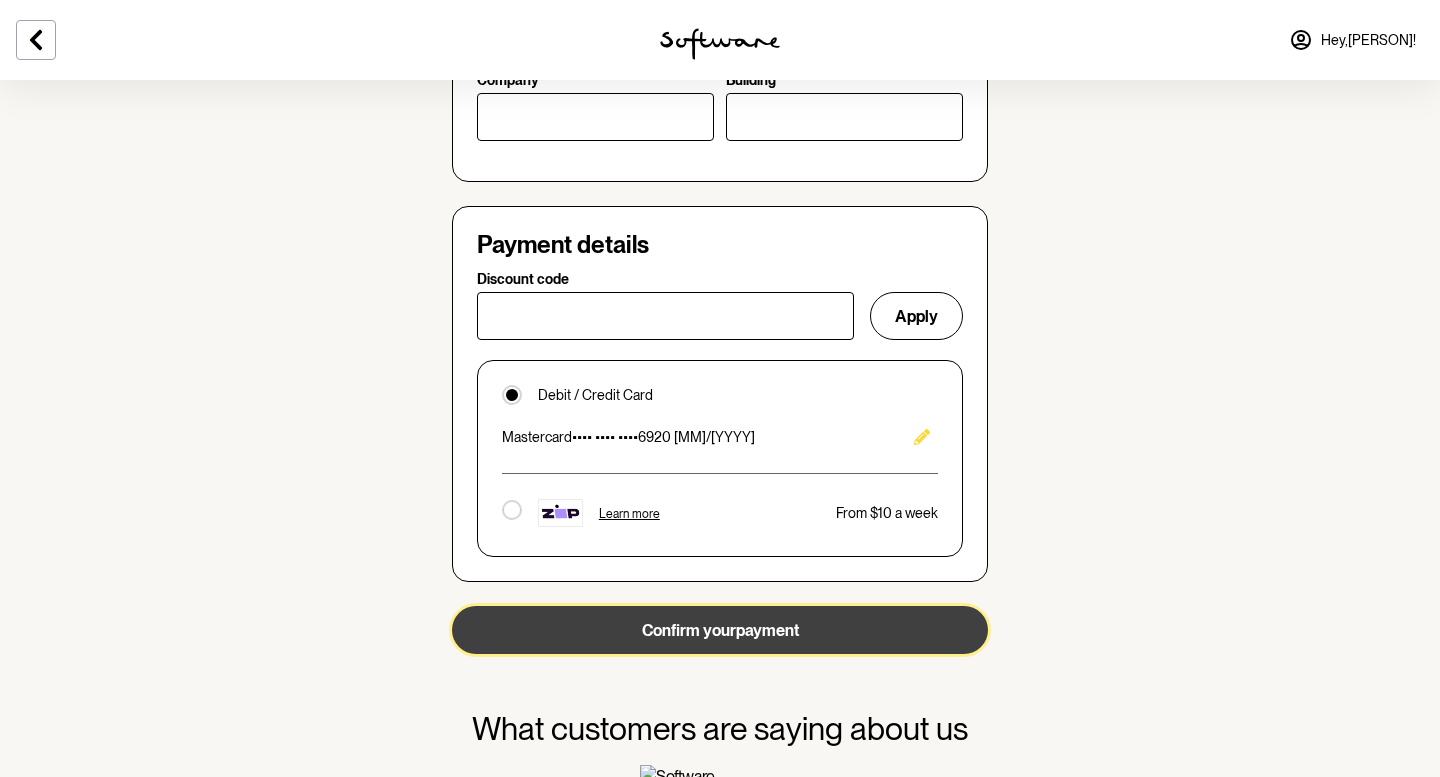 click on "Confirm your  payment" at bounding box center (720, 630) 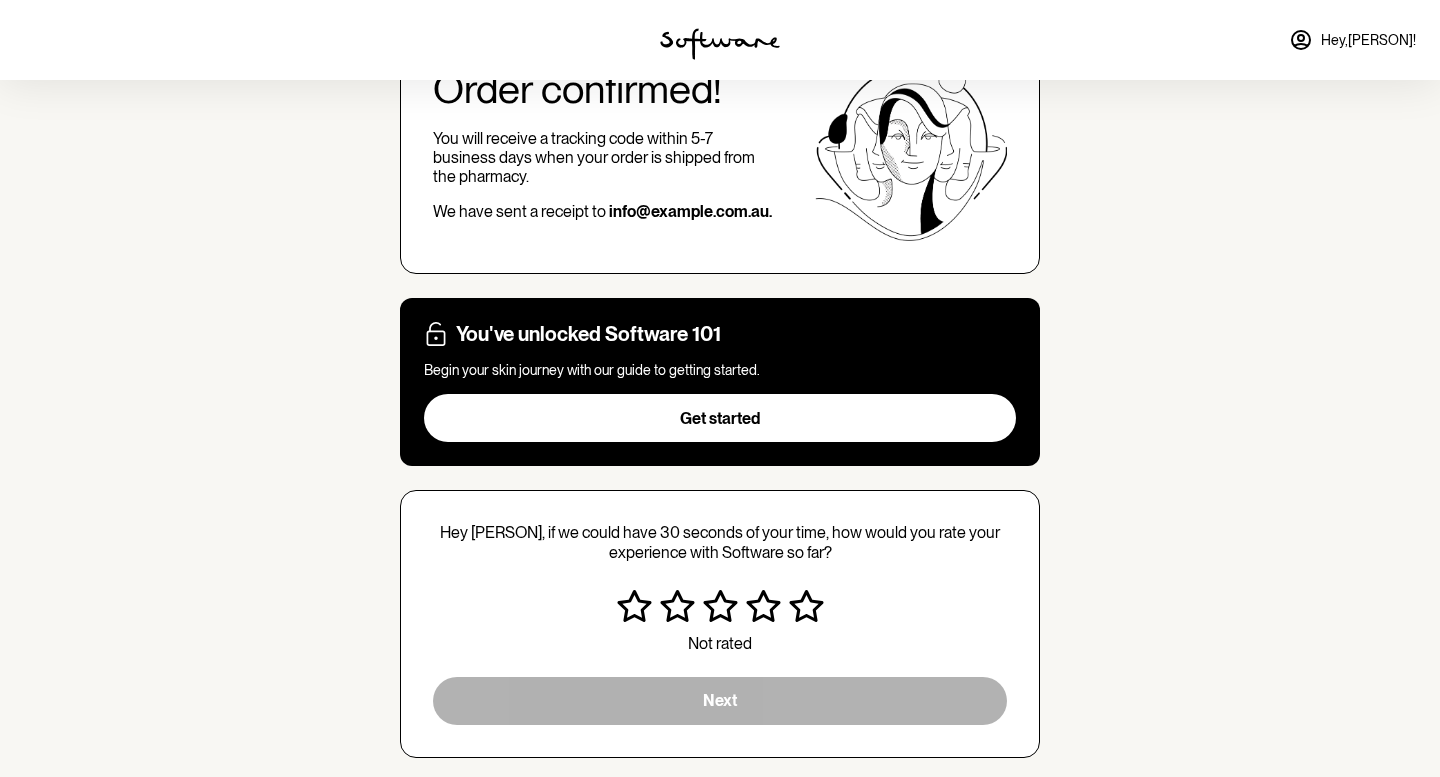 scroll, scrollTop: 287, scrollLeft: 0, axis: vertical 